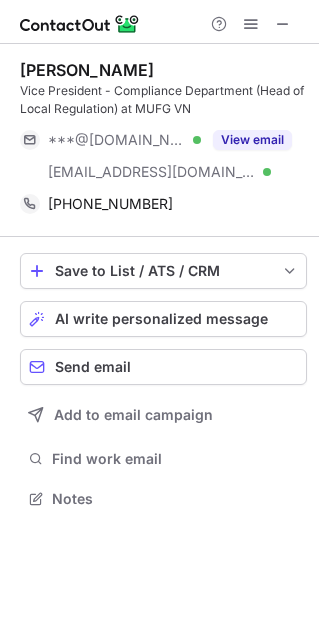 scroll, scrollTop: 0, scrollLeft: 0, axis: both 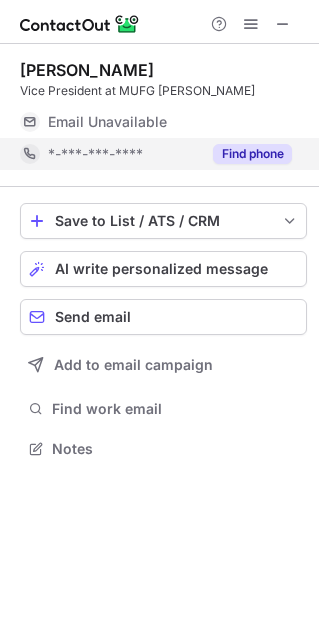 click on "Find phone" at bounding box center [252, 154] 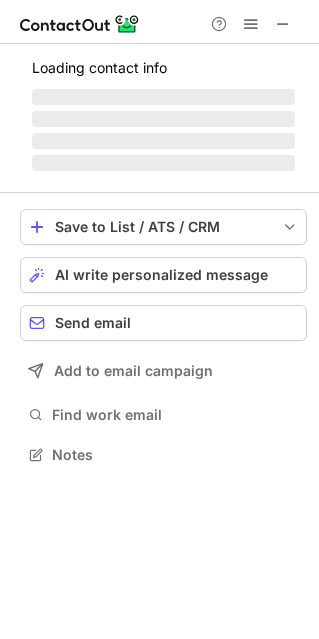 scroll, scrollTop: 442, scrollLeft: 319, axis: both 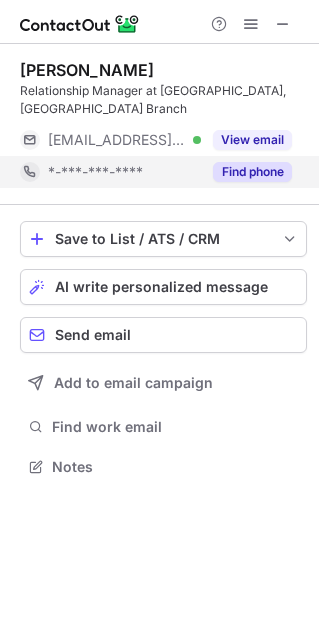 click on "Find phone" at bounding box center (252, 172) 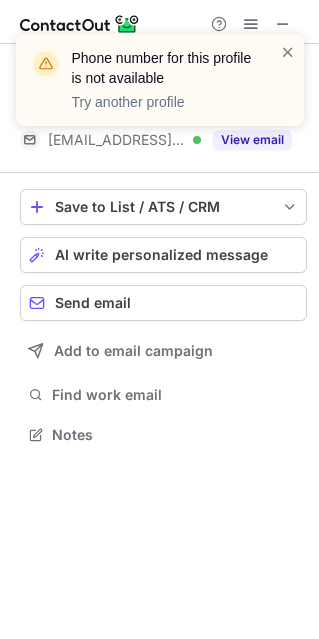 scroll, scrollTop: 420, scrollLeft: 319, axis: both 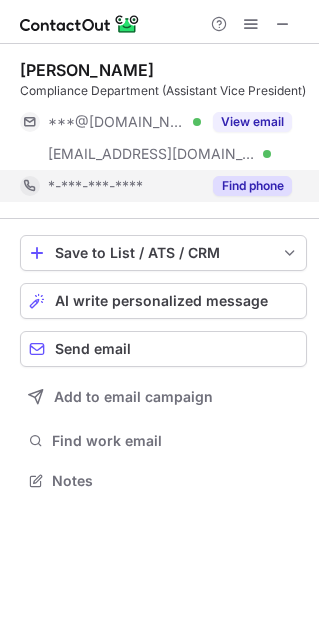click on "Find phone" at bounding box center [252, 186] 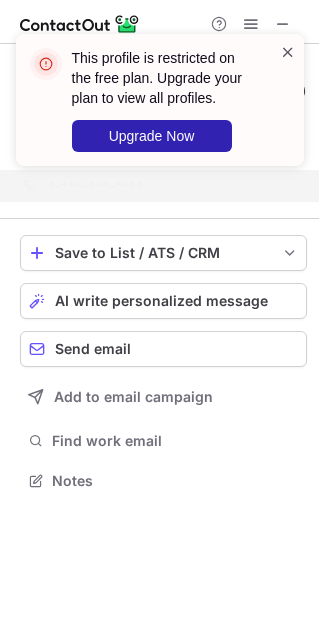 click at bounding box center (288, 52) 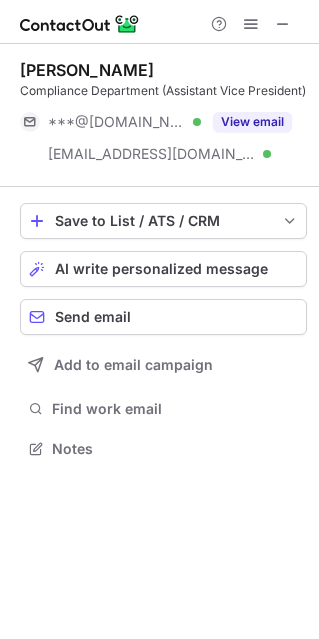 scroll, scrollTop: 434, scrollLeft: 319, axis: both 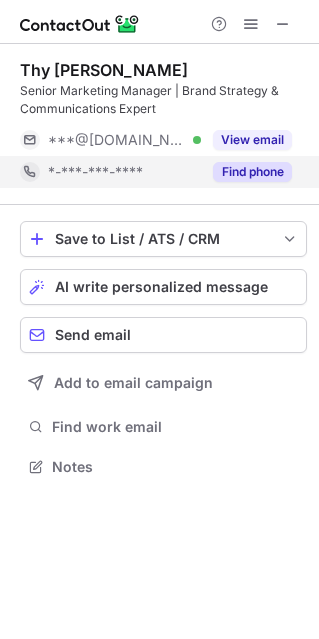 click on "Find phone" at bounding box center [252, 172] 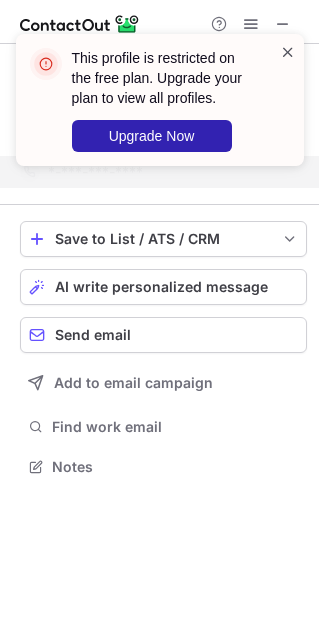 click at bounding box center [288, 52] 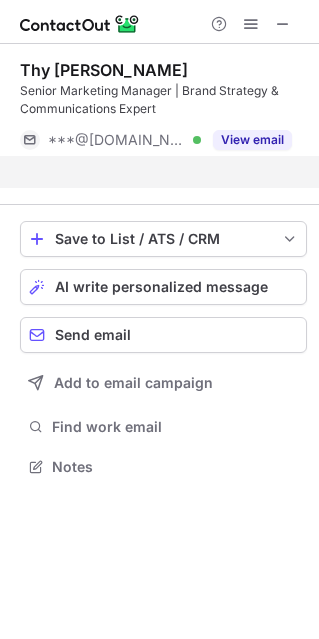 scroll, scrollTop: 420, scrollLeft: 319, axis: both 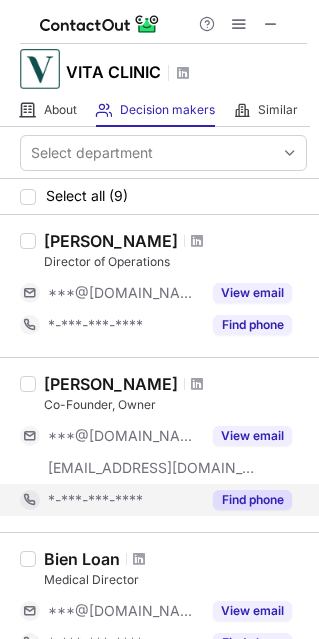 click on "Find phone" at bounding box center [246, 500] 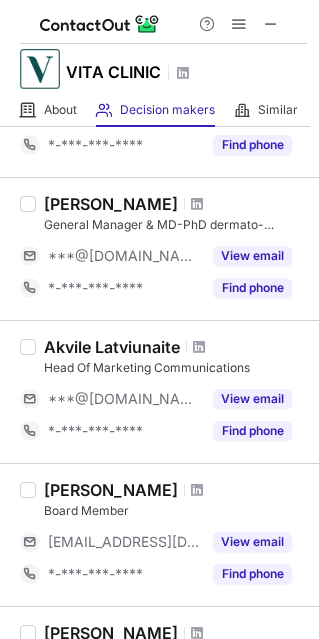 scroll, scrollTop: 800, scrollLeft: 0, axis: vertical 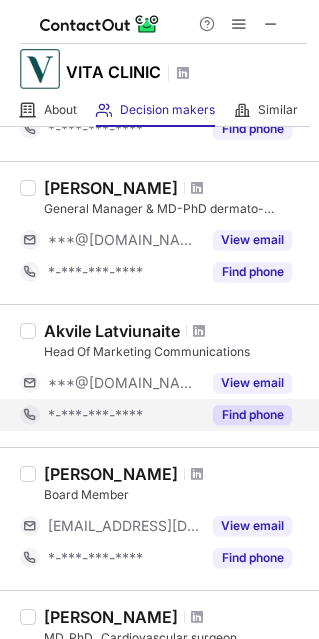 click on "Find phone" at bounding box center (252, 415) 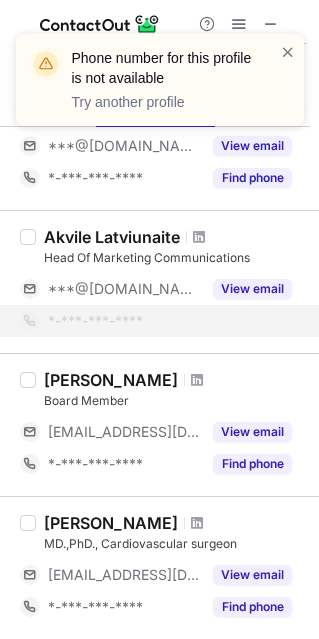 scroll, scrollTop: 1000, scrollLeft: 0, axis: vertical 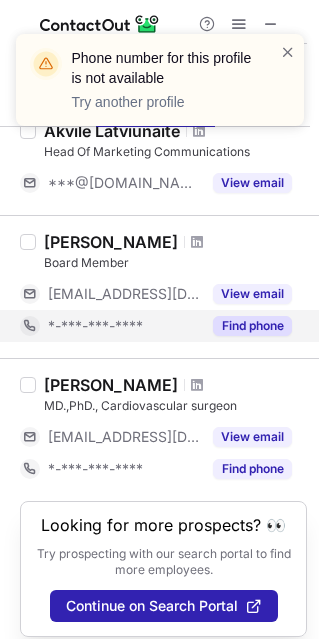 click on "Find phone" at bounding box center (252, 326) 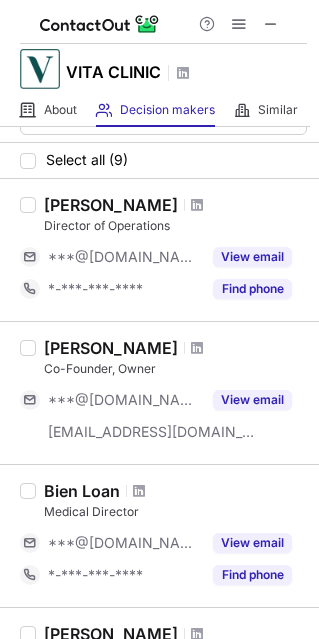scroll, scrollTop: 0, scrollLeft: 0, axis: both 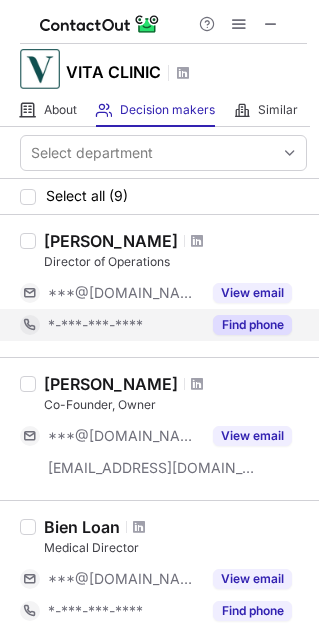 click on "Find phone" at bounding box center (252, 325) 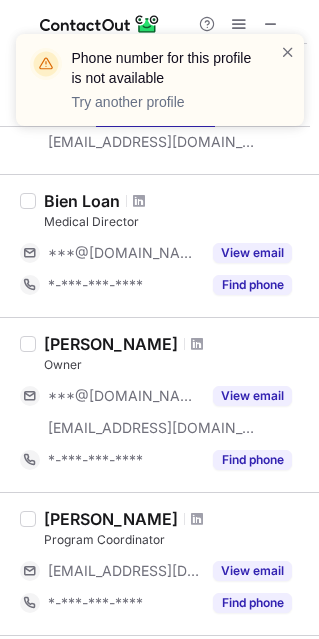 scroll, scrollTop: 300, scrollLeft: 0, axis: vertical 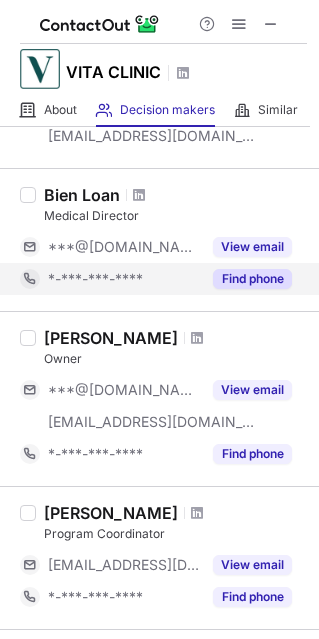 click on "Find phone" at bounding box center [252, 279] 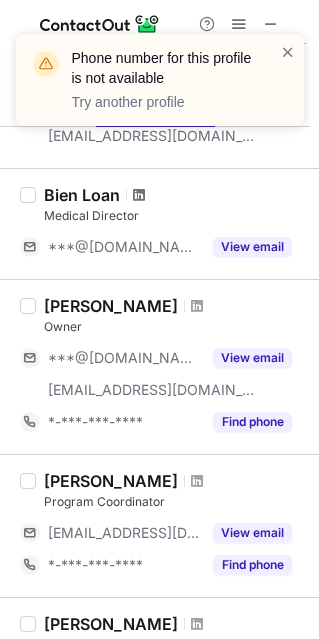 click at bounding box center [139, 195] 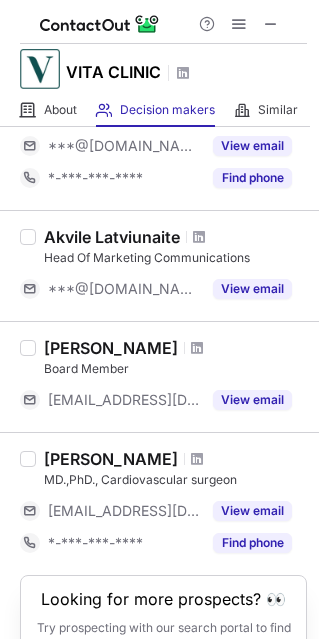 scroll, scrollTop: 914, scrollLeft: 0, axis: vertical 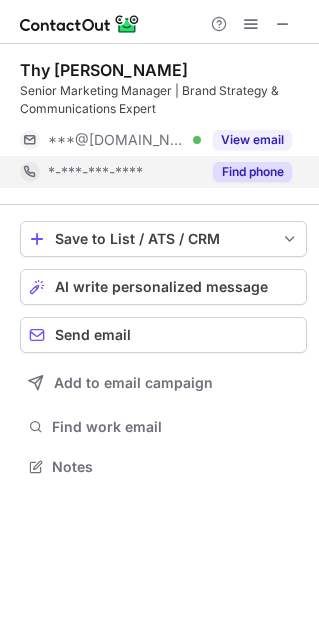 click on "Find phone" at bounding box center (252, 172) 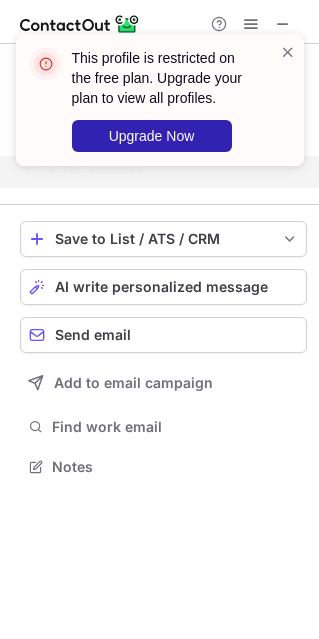 scroll, scrollTop: 420, scrollLeft: 319, axis: both 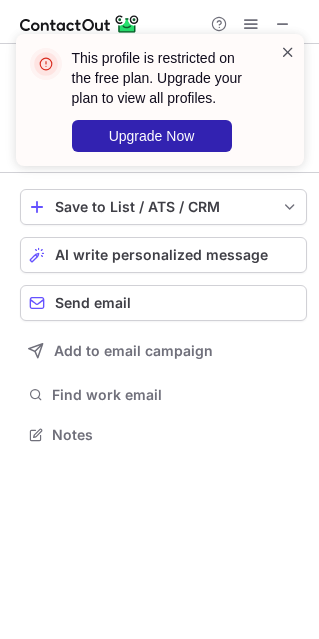 click at bounding box center [288, 52] 